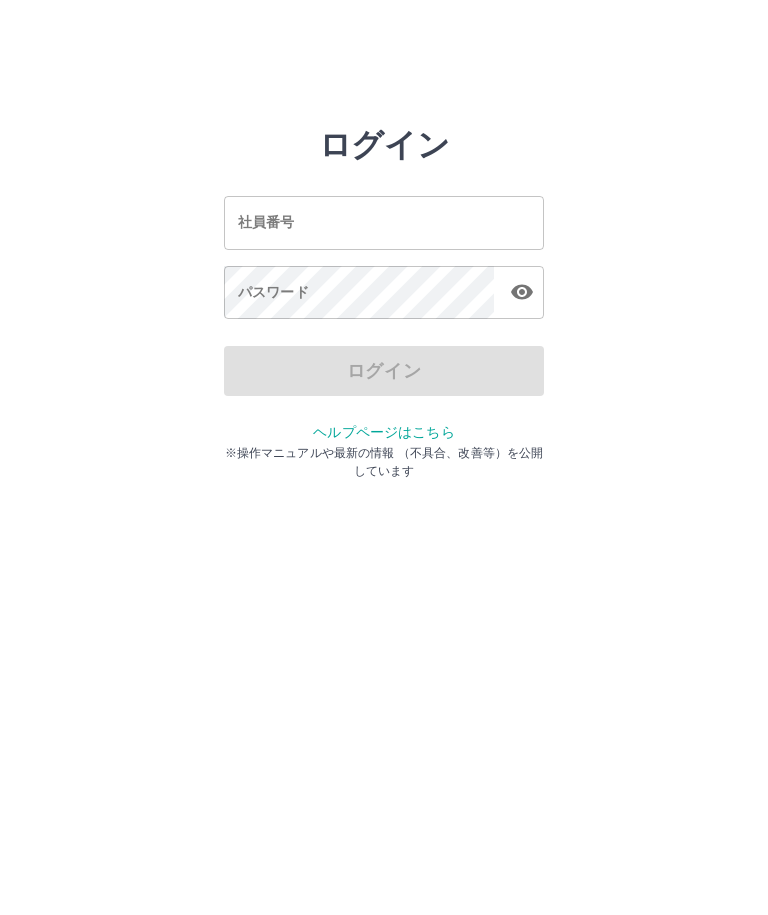 scroll, scrollTop: 0, scrollLeft: 0, axis: both 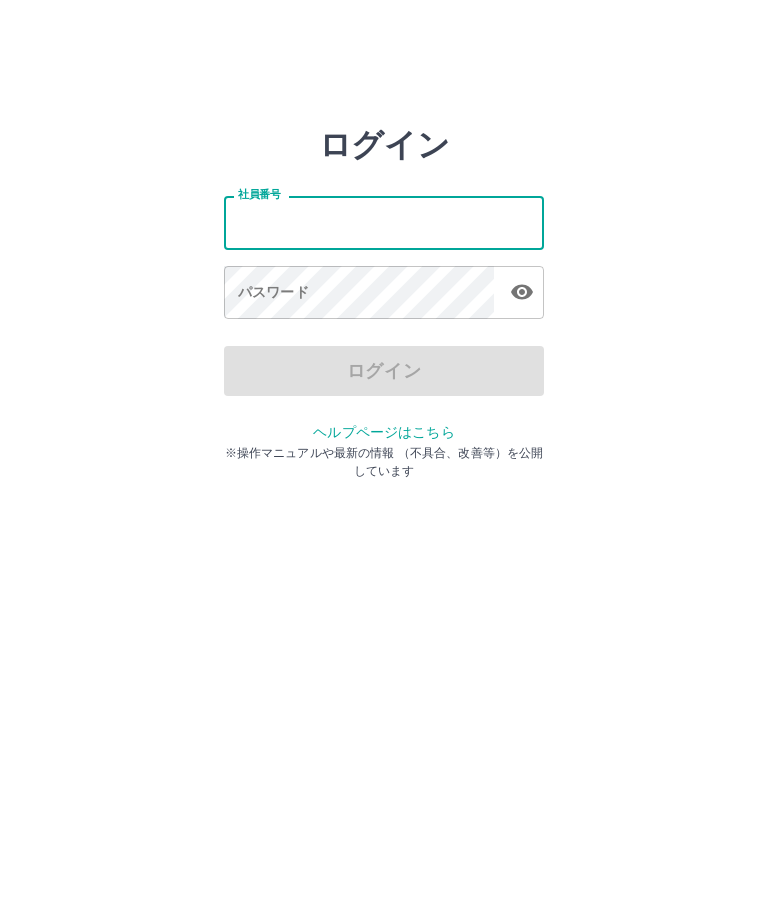 type on "*******" 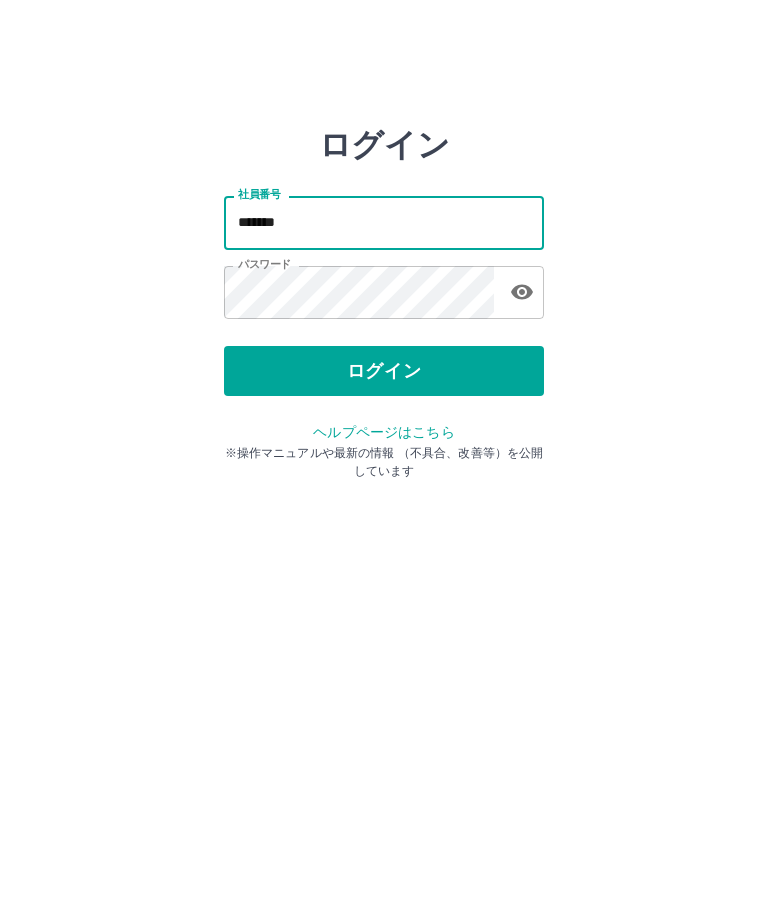 click on "ログイン" at bounding box center [384, 371] 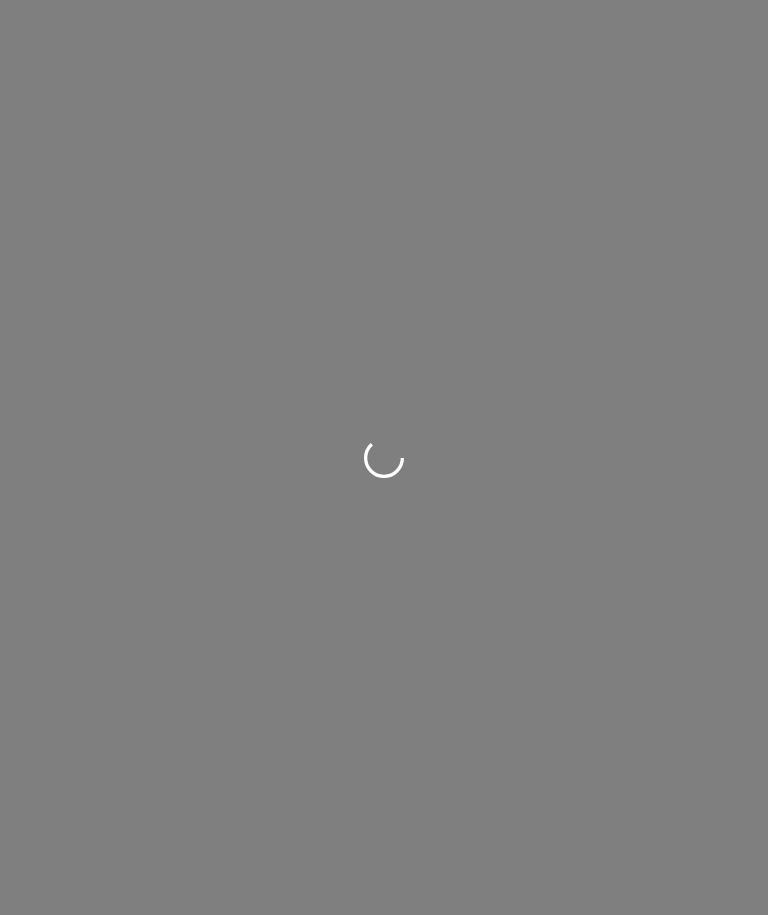 scroll, scrollTop: 0, scrollLeft: 0, axis: both 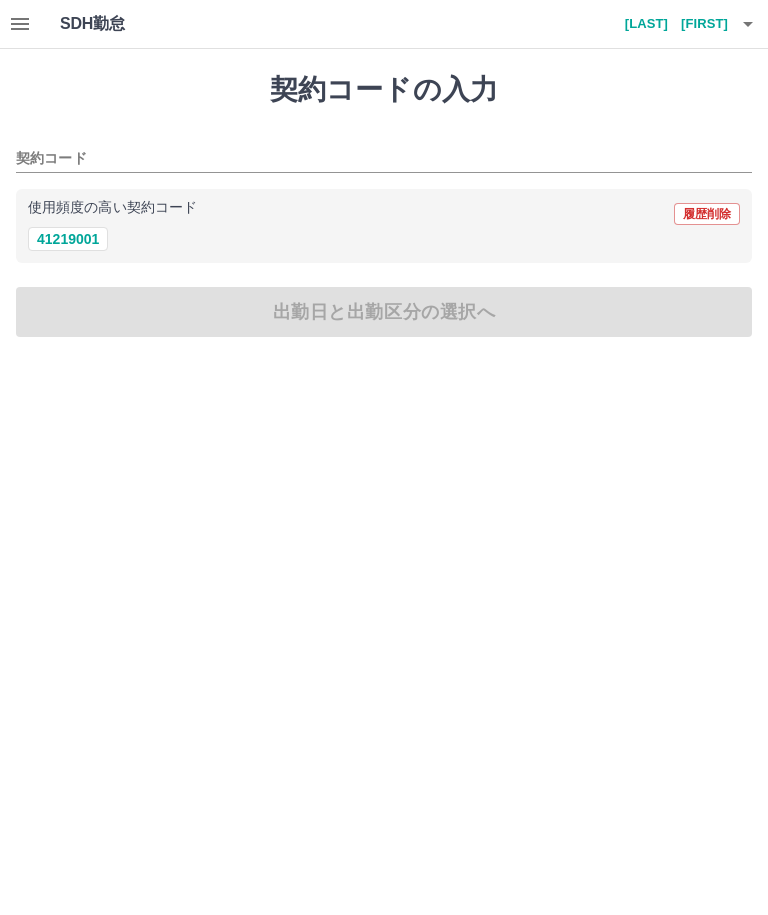 click at bounding box center (20, 24) 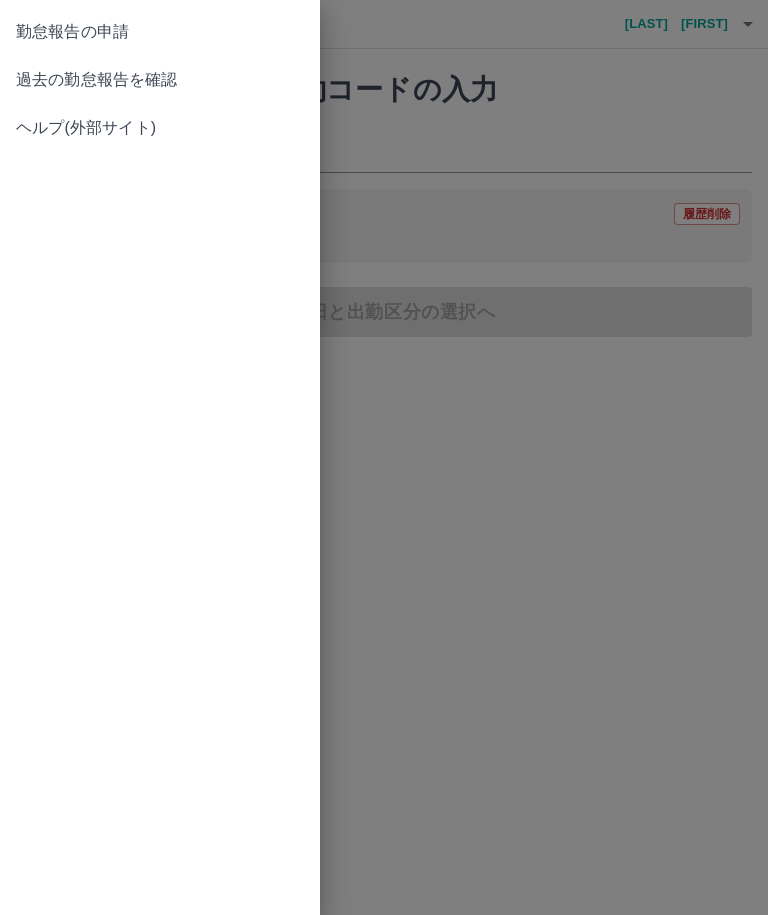 click on "過去の勤怠報告を確認" at bounding box center [160, 80] 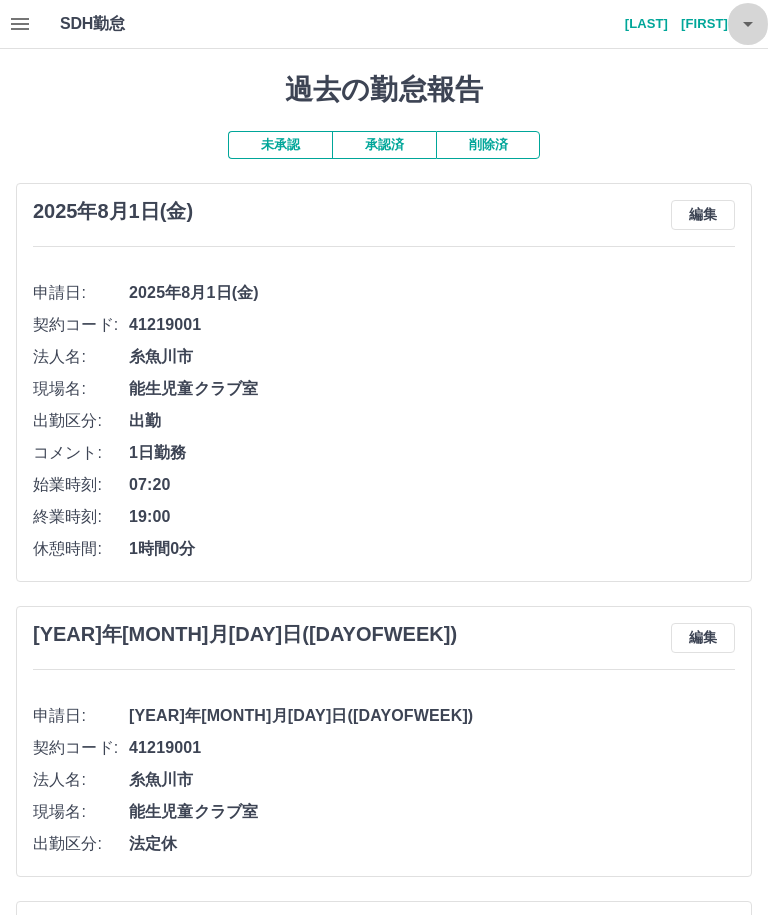 click at bounding box center [748, 24] 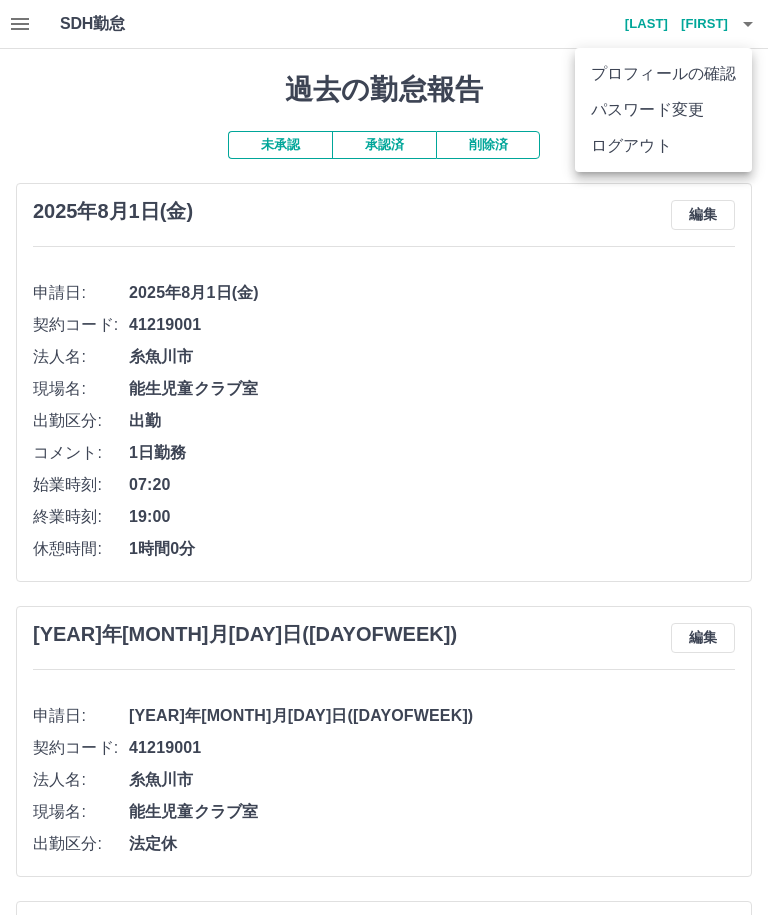 click on "ログアウト" at bounding box center [663, 146] 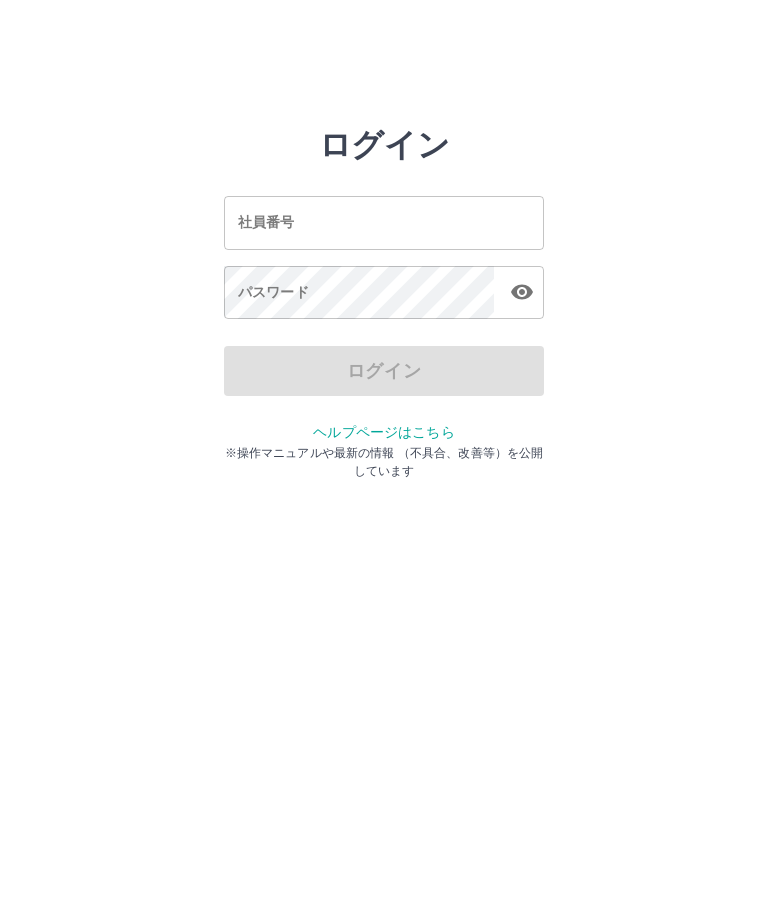 scroll, scrollTop: 0, scrollLeft: 0, axis: both 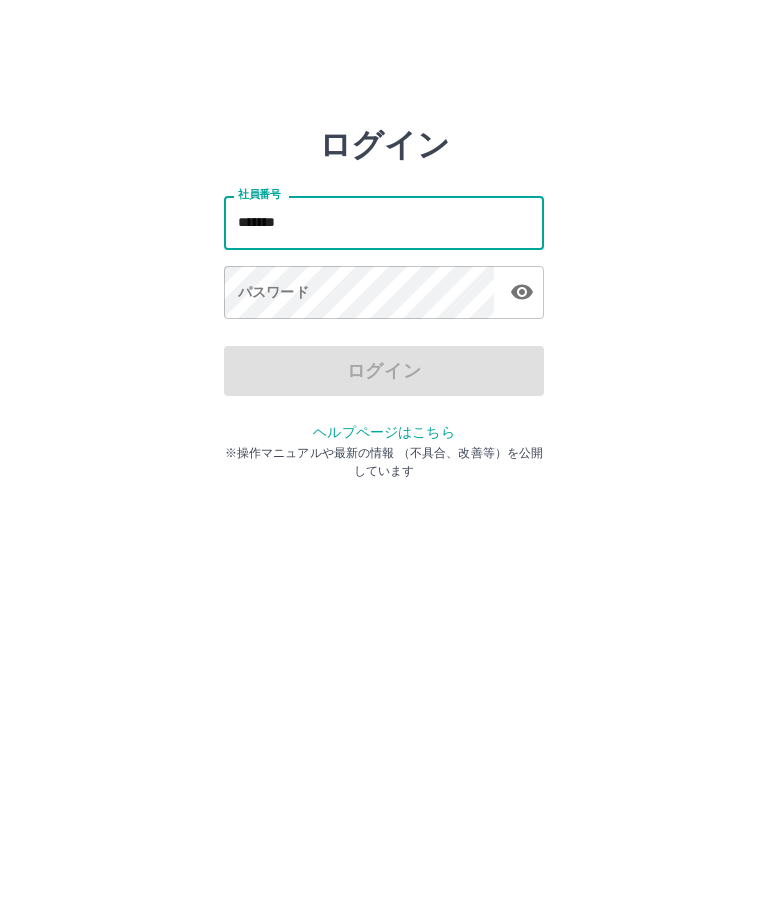 type on "*******" 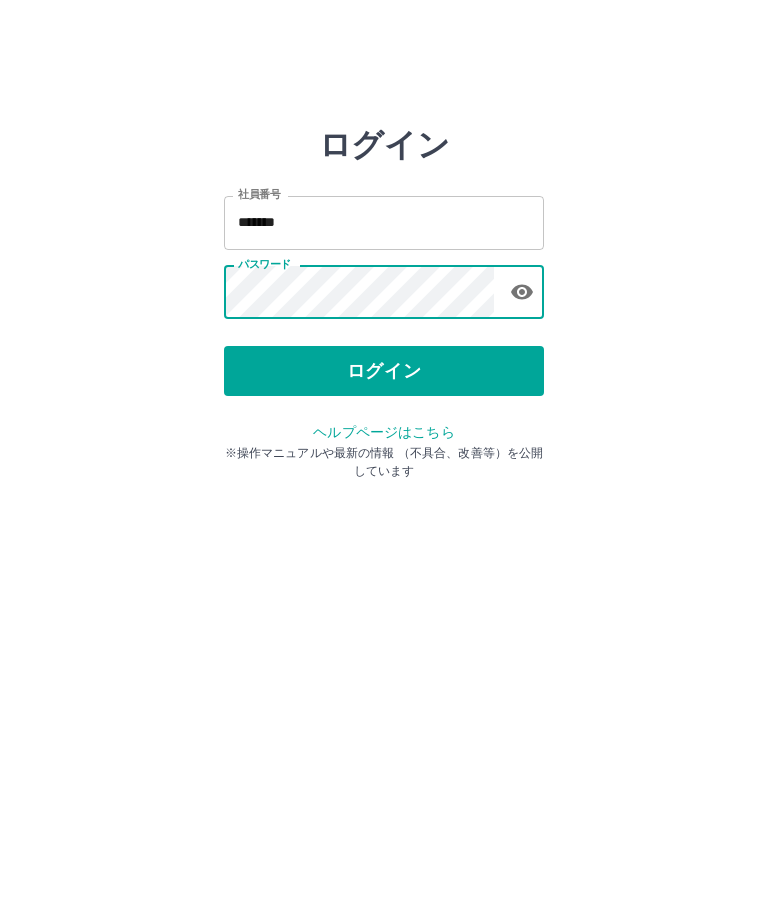 click on "ログイン" at bounding box center [384, 371] 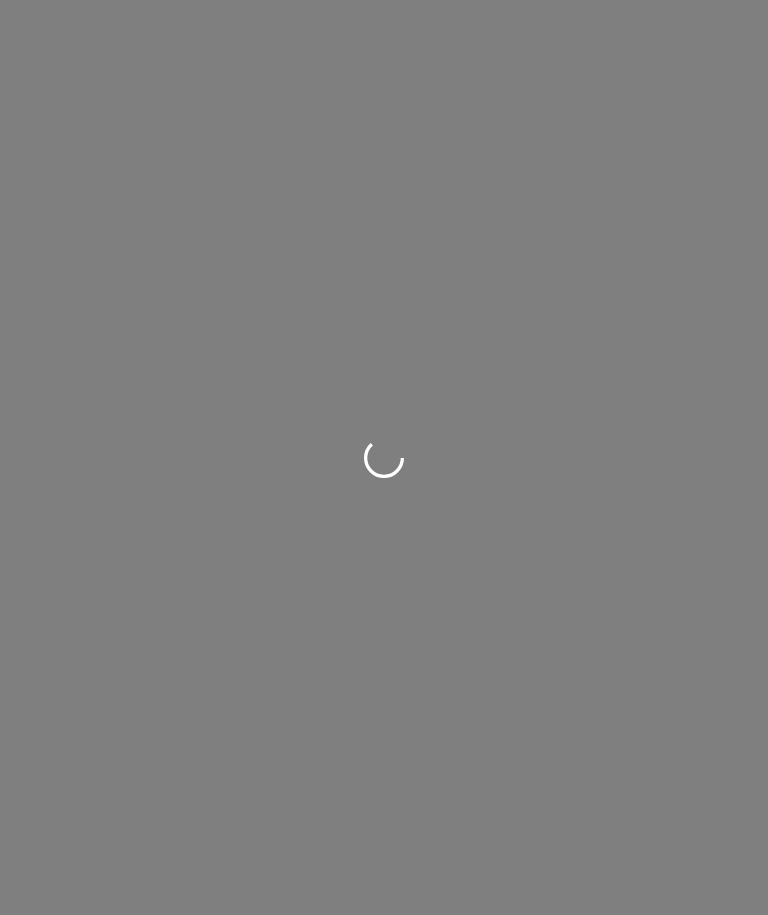 scroll, scrollTop: 0, scrollLeft: 0, axis: both 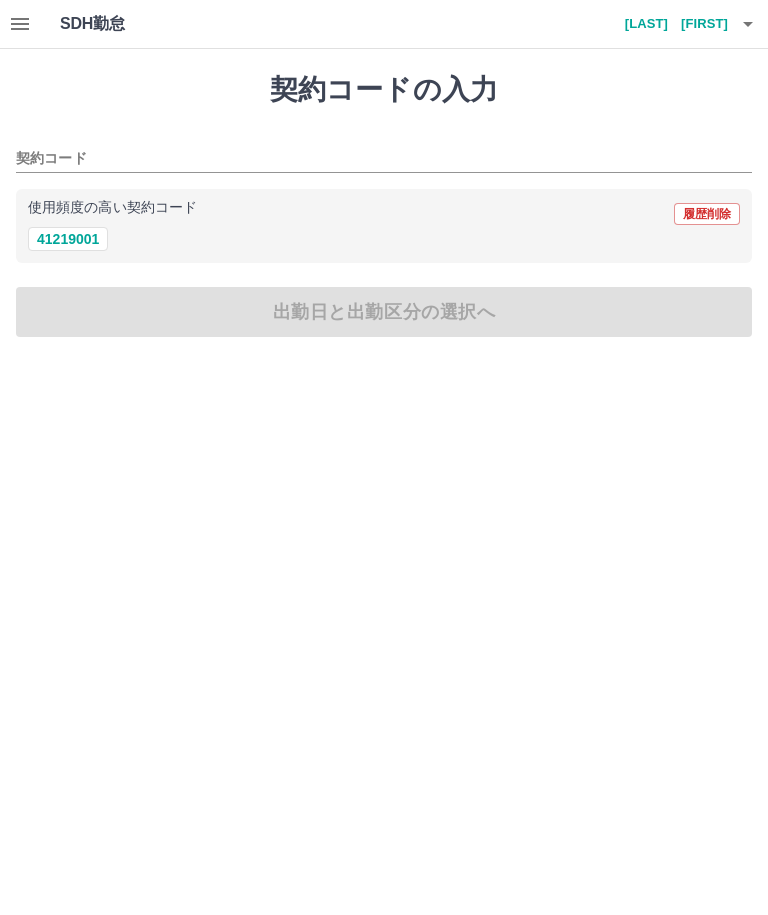 click at bounding box center (748, 24) 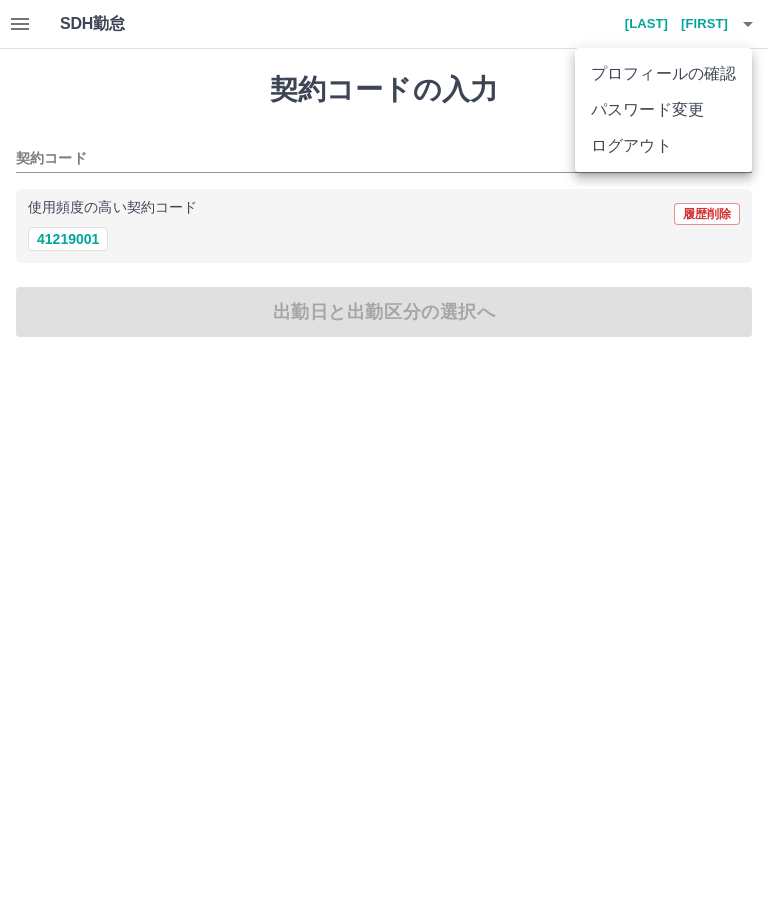 click on "ログアウト" at bounding box center [663, 146] 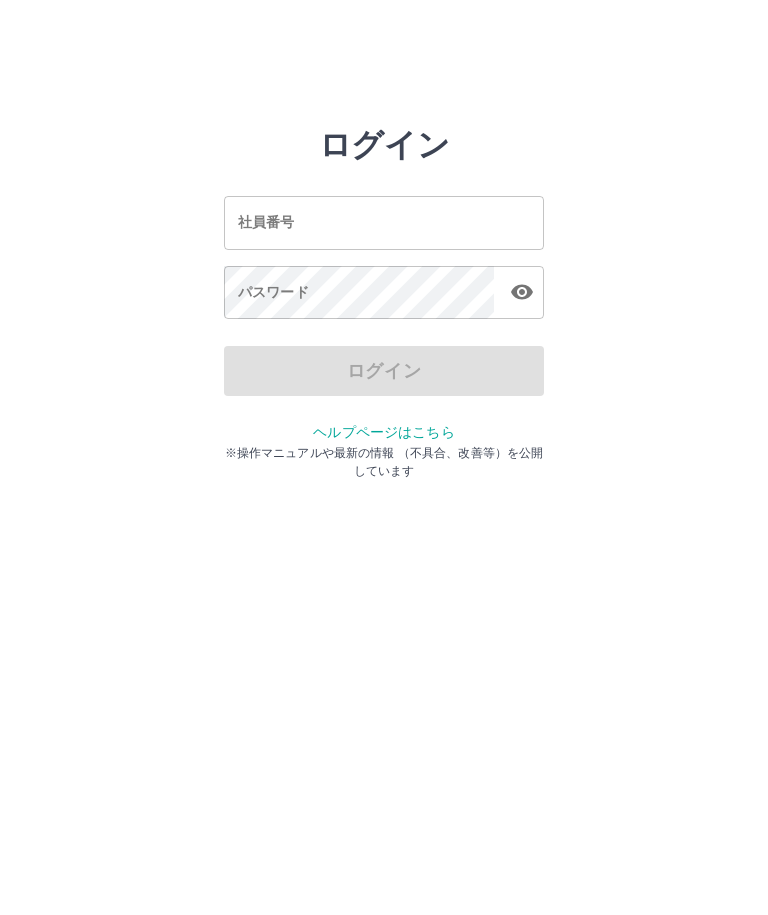 scroll, scrollTop: 0, scrollLeft: 0, axis: both 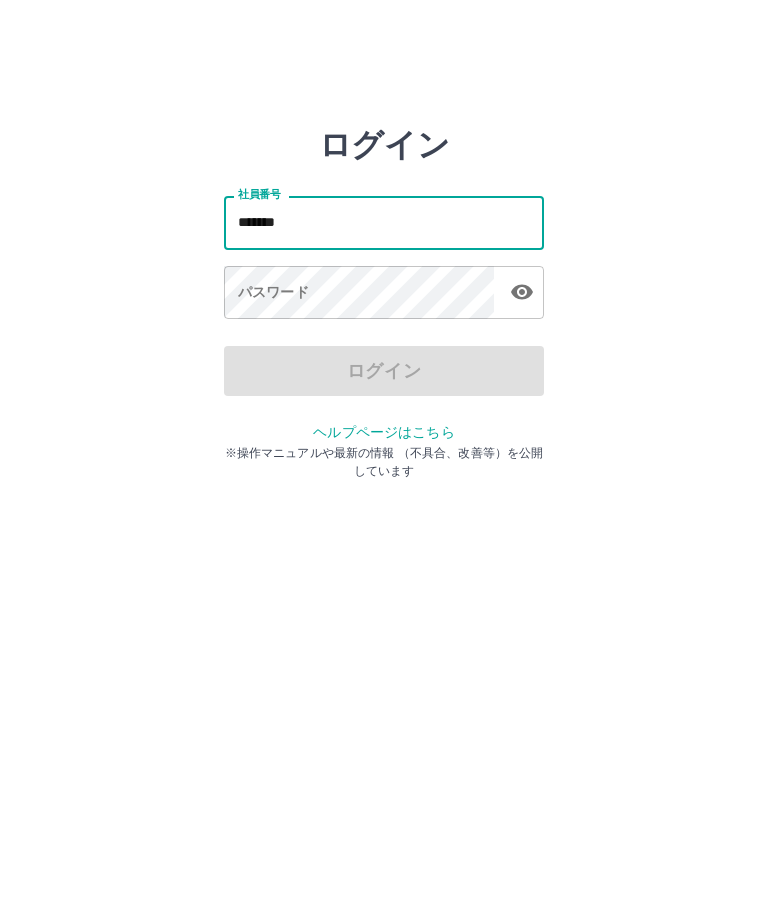 type on "*******" 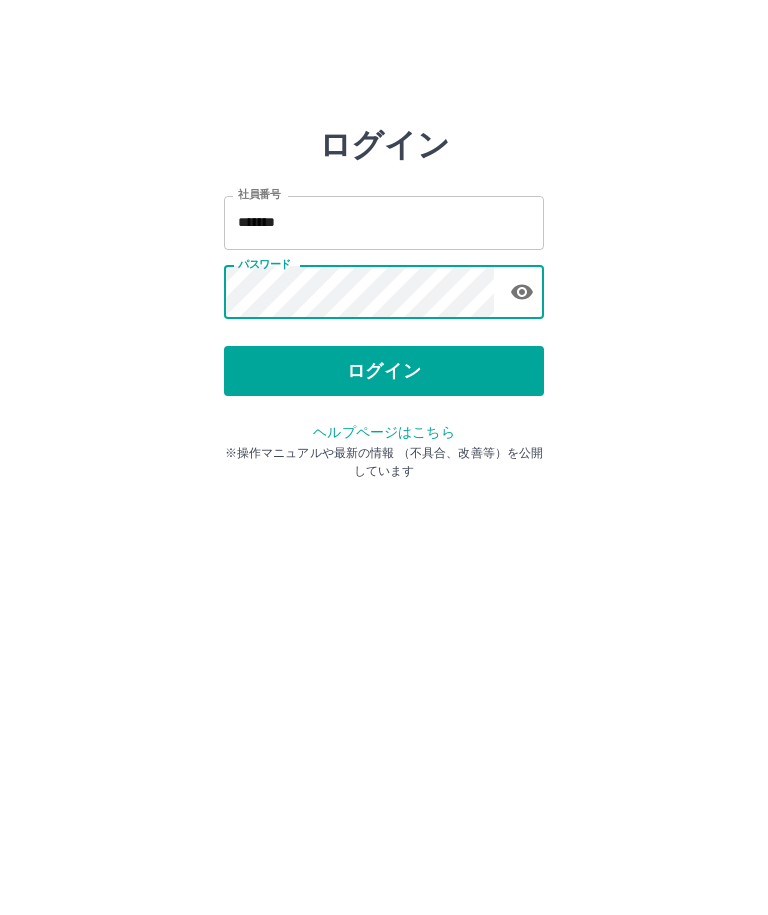 click on "ログイン" at bounding box center [384, 371] 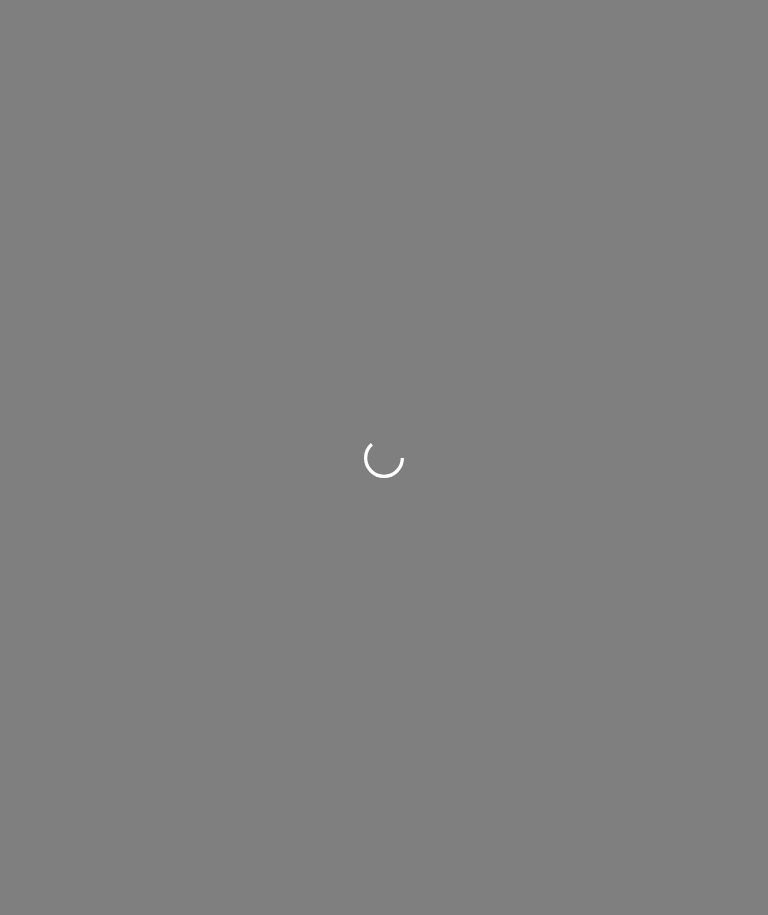 scroll, scrollTop: 0, scrollLeft: 0, axis: both 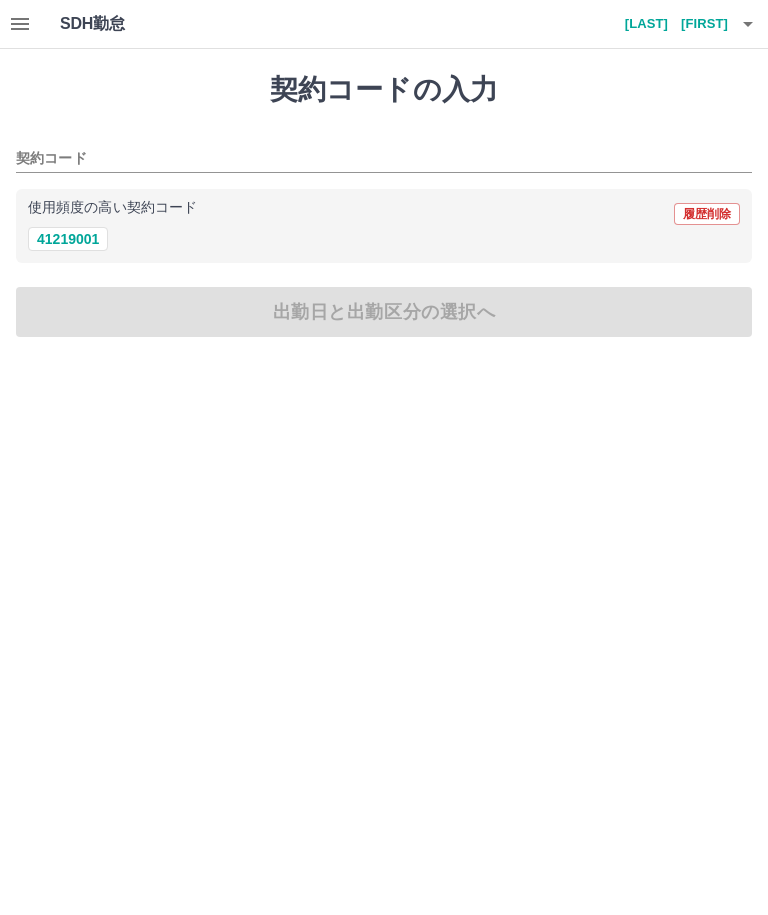 click 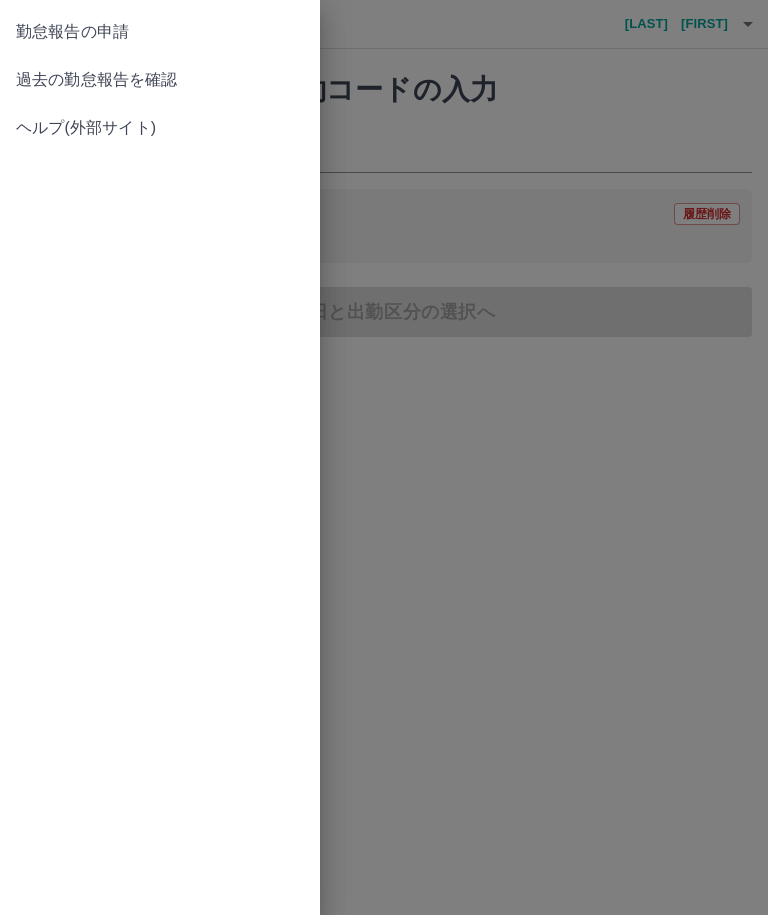 click on "勤怠報告の申請" at bounding box center [160, 32] 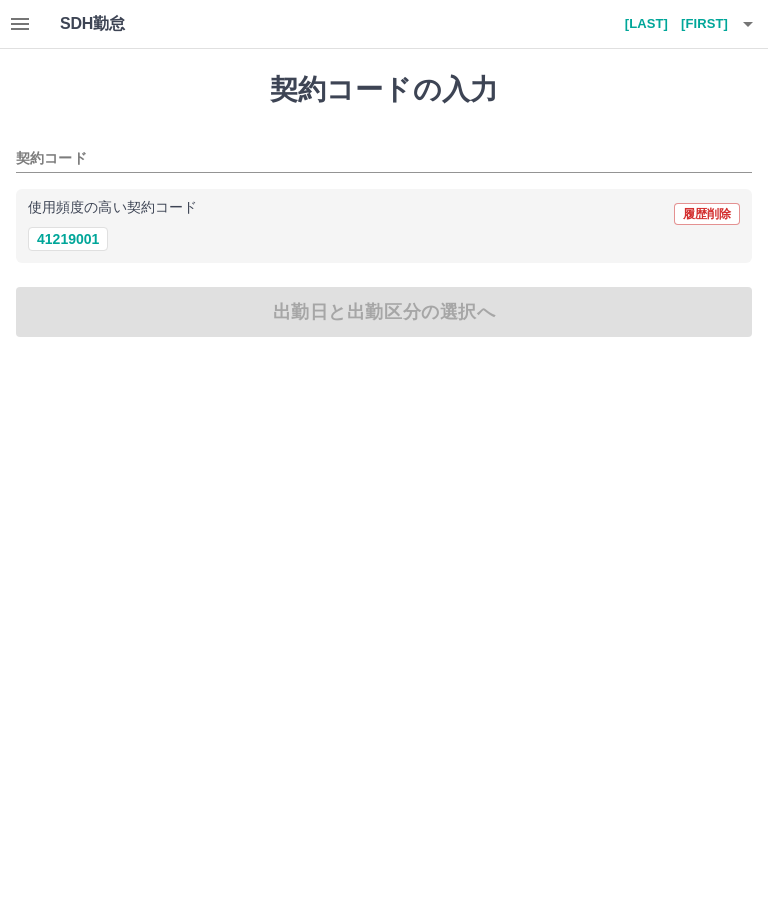 click at bounding box center [20, 24] 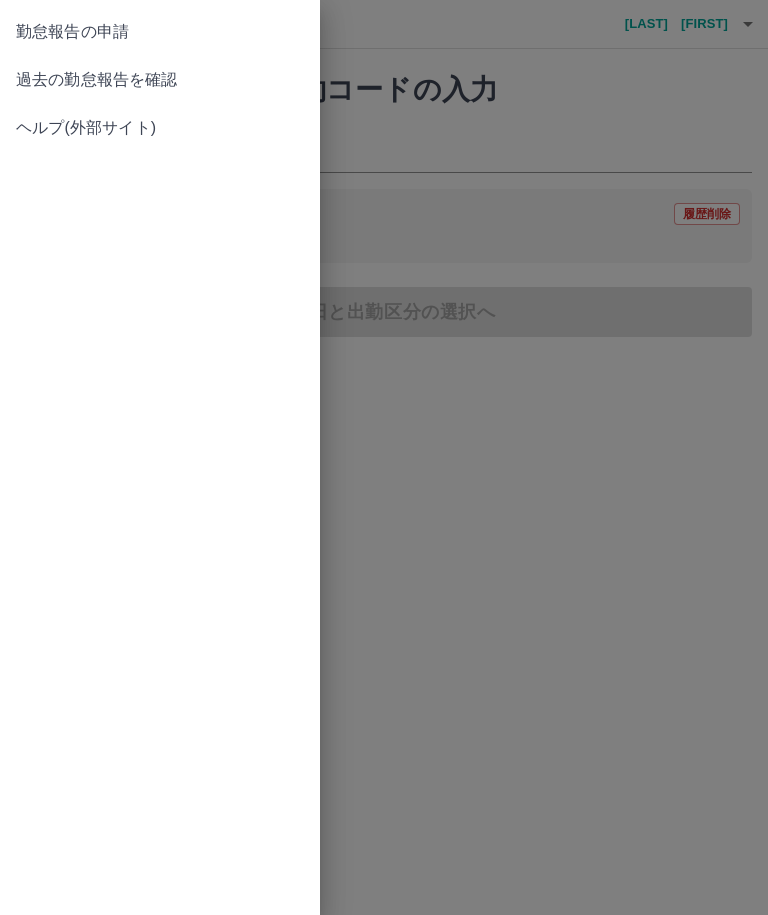 click on "勤怠報告の申請" at bounding box center [160, 32] 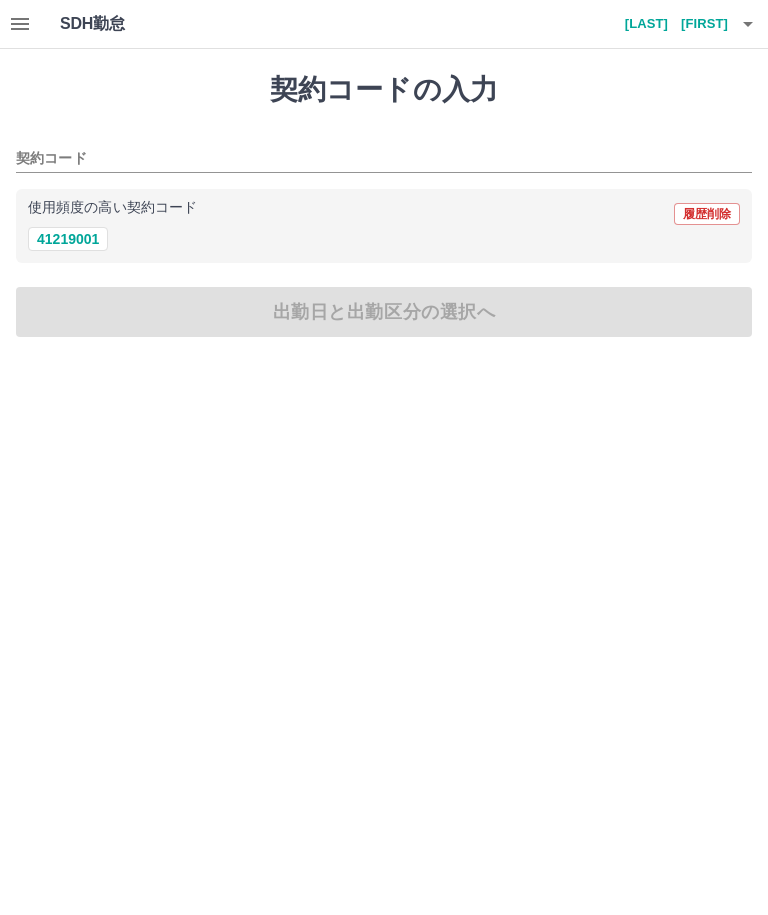 click at bounding box center [20, 24] 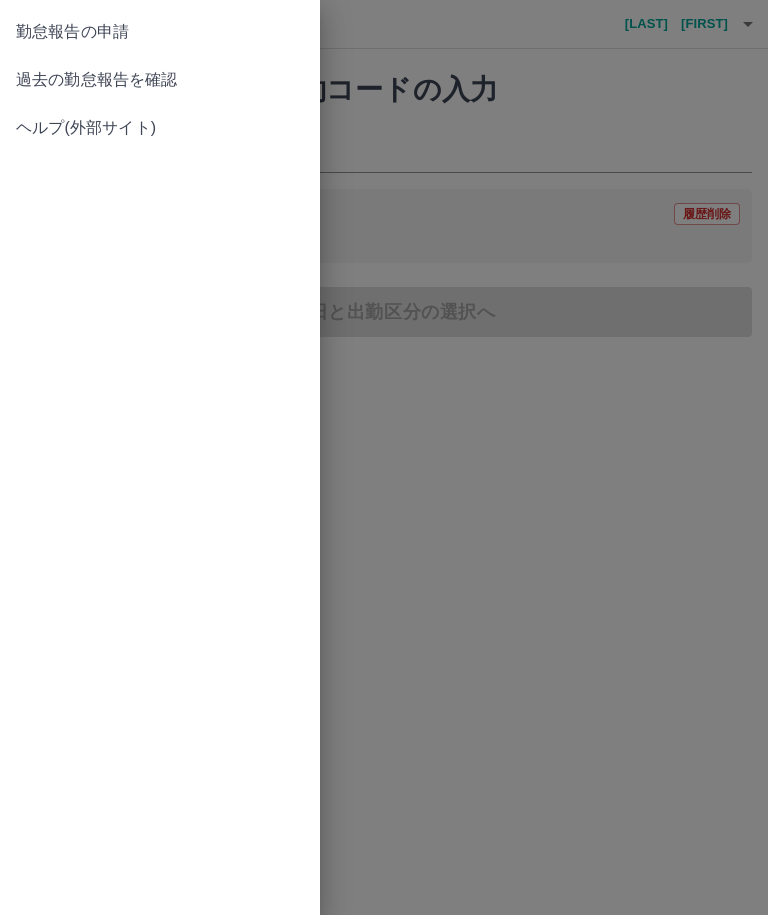 click on "過去の勤怠報告を確認" at bounding box center [160, 80] 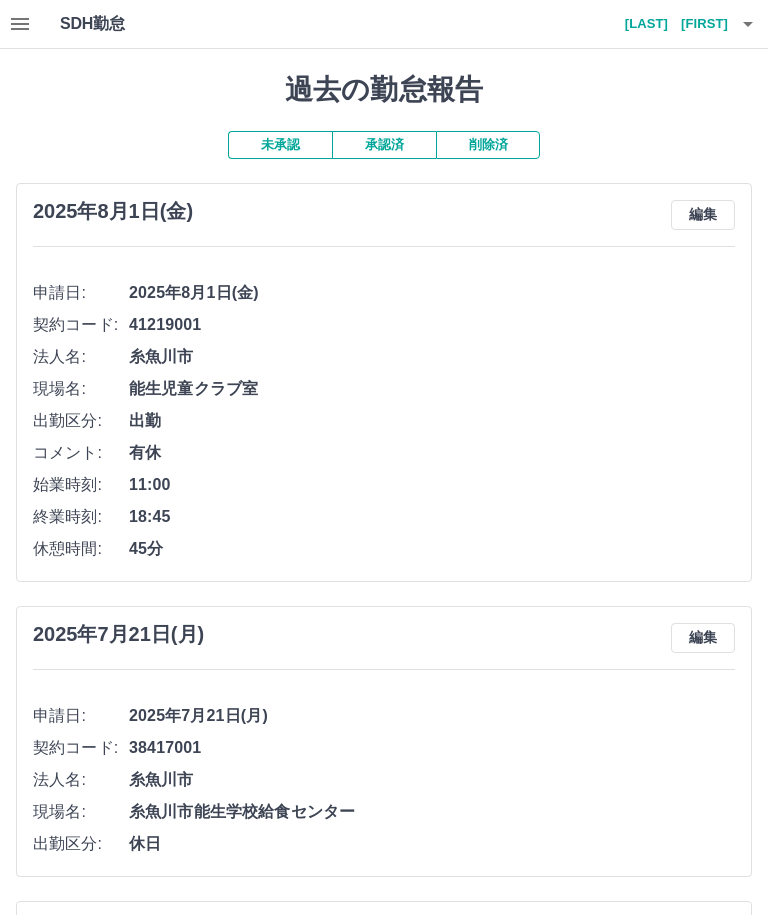 click at bounding box center [20, 24] 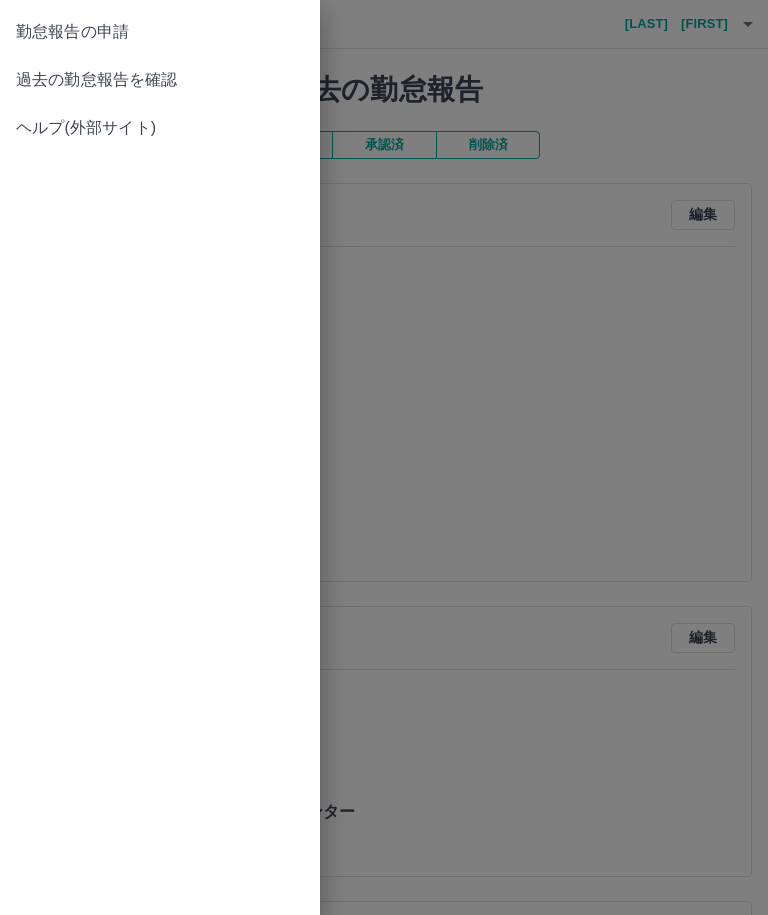 click on "勤怠報告の申請" at bounding box center (160, 32) 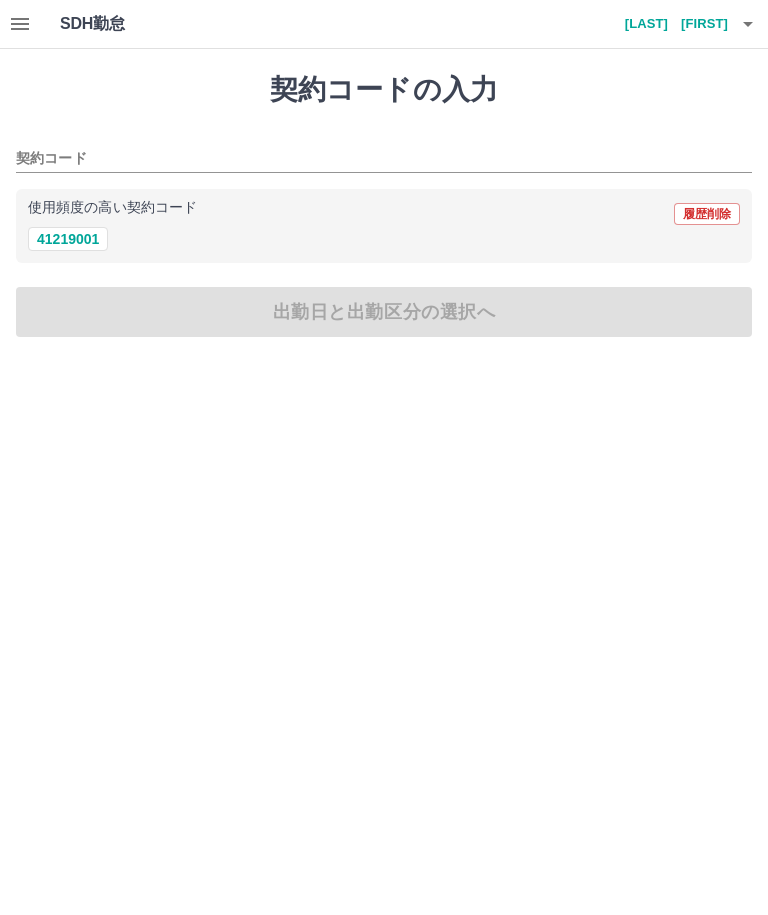 click on "41219001" at bounding box center (68, 239) 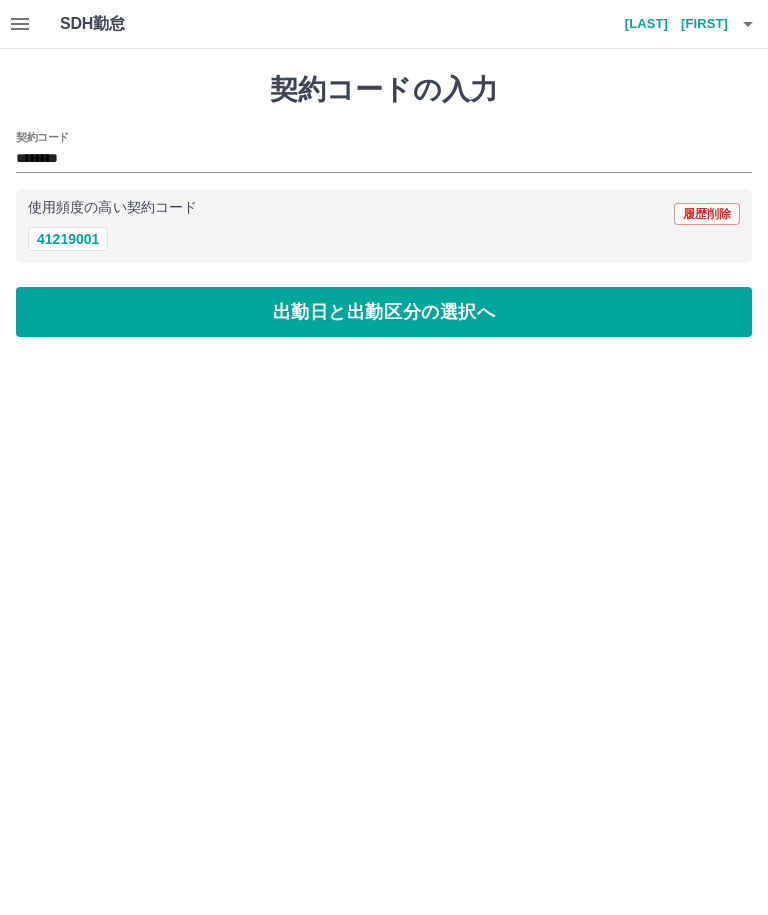 click on "41219001" at bounding box center (68, 239) 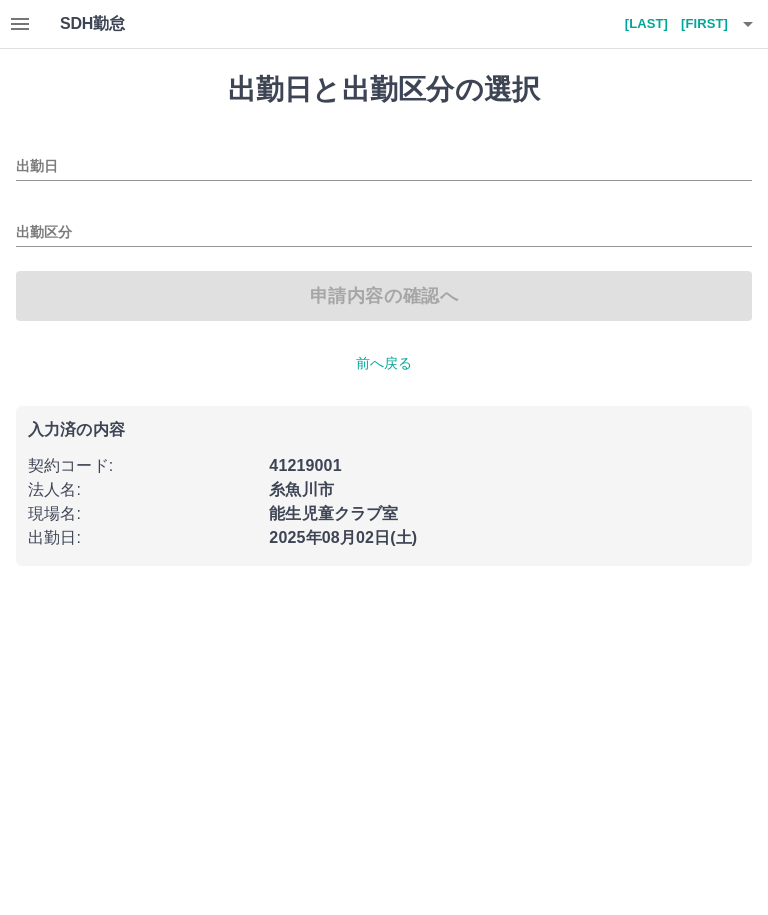 type on "**********" 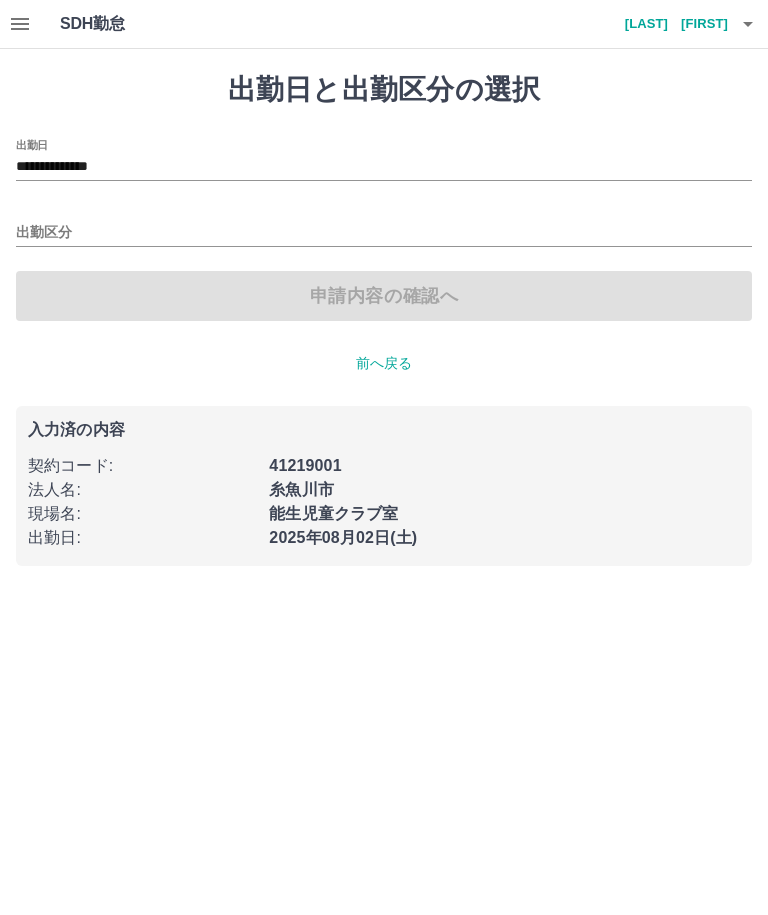 click on "出勤区分" at bounding box center (384, 233) 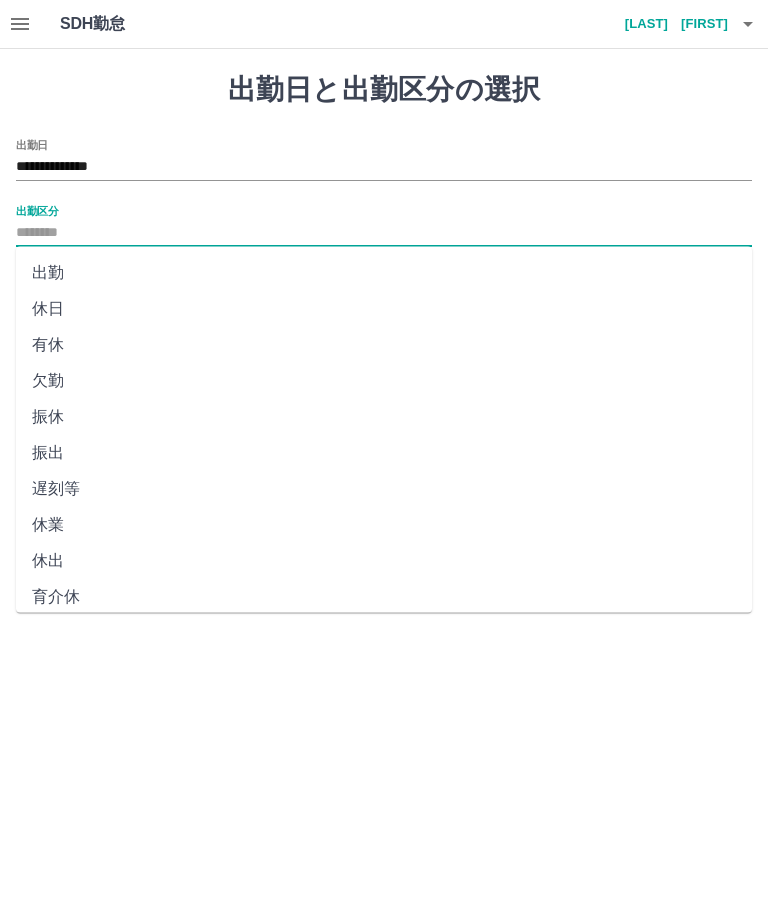 click on "休日" at bounding box center [384, 309] 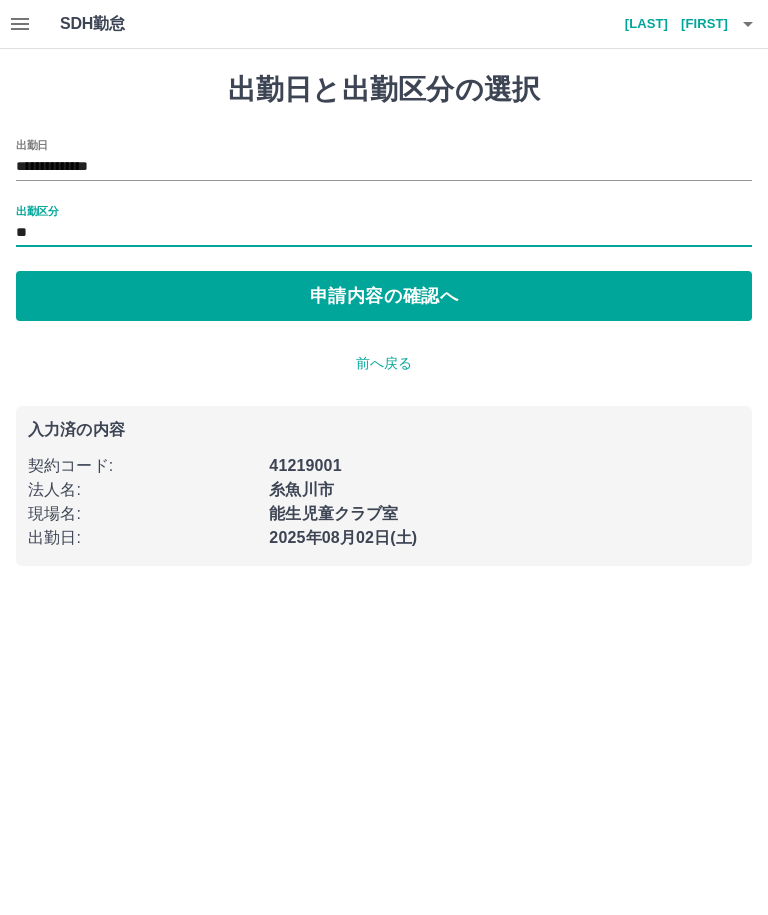 click on "申請内容の確認へ" at bounding box center (384, 296) 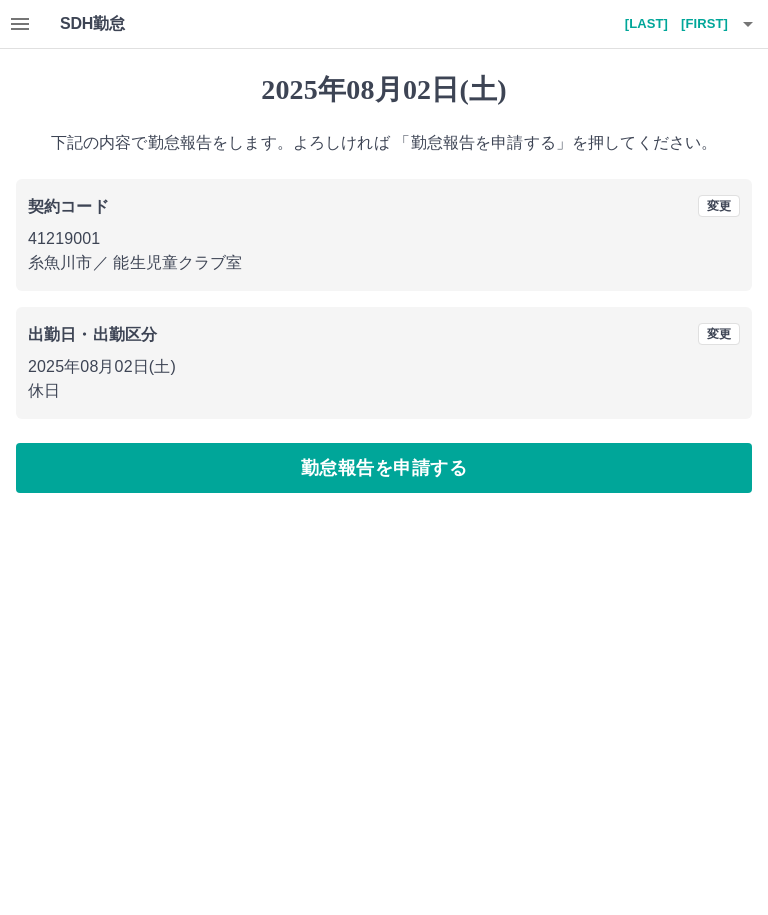 click on "勤怠報告を申請する" at bounding box center [384, 468] 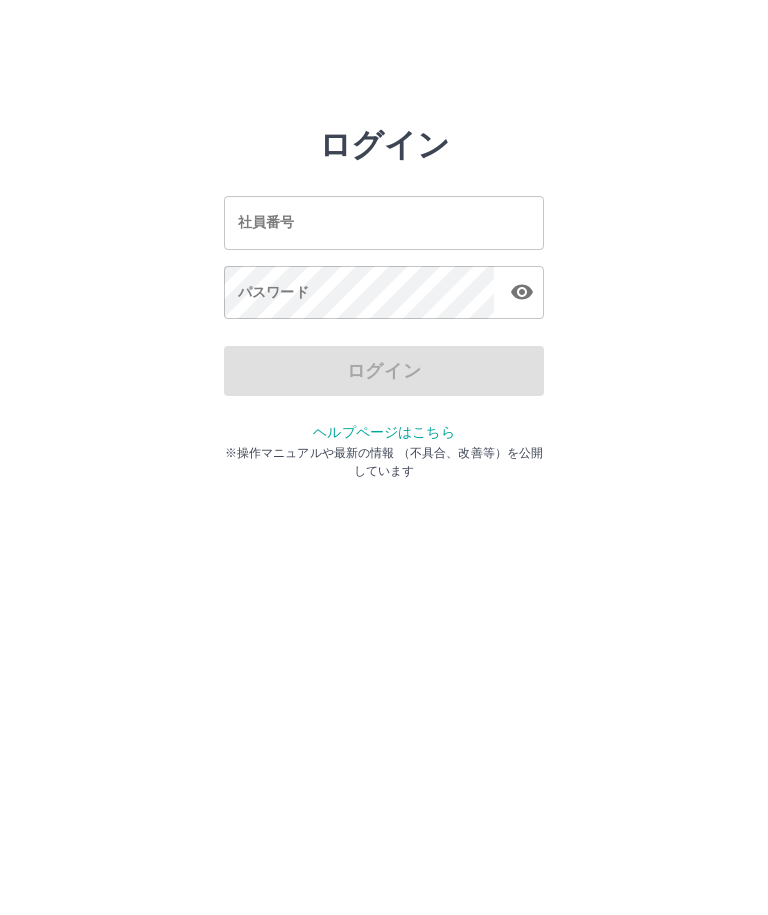 scroll, scrollTop: 0, scrollLeft: 0, axis: both 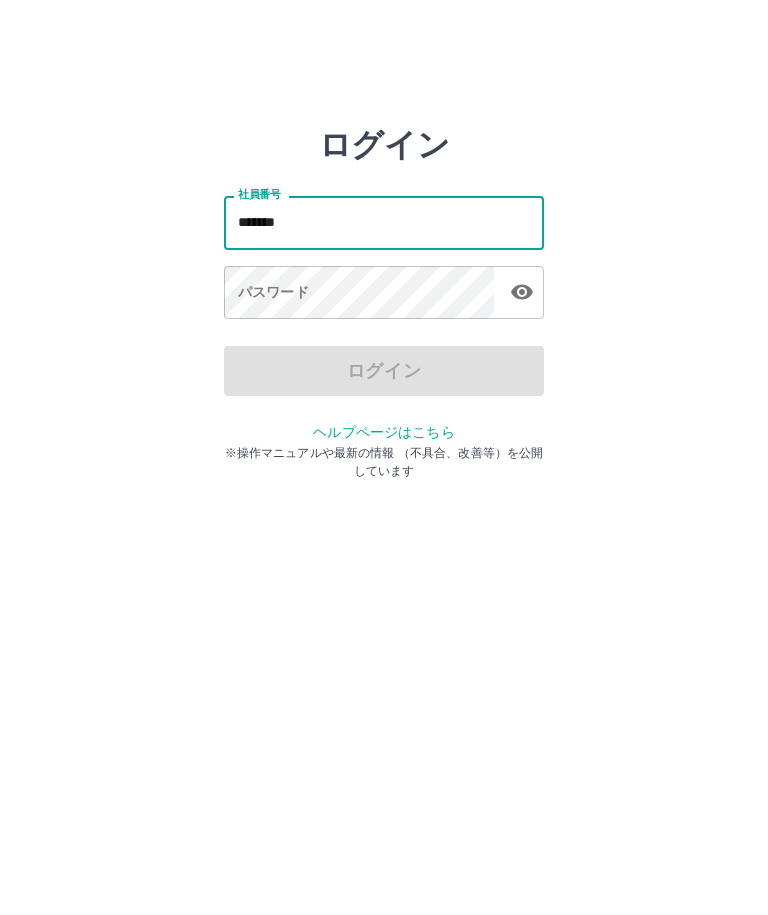 type on "*******" 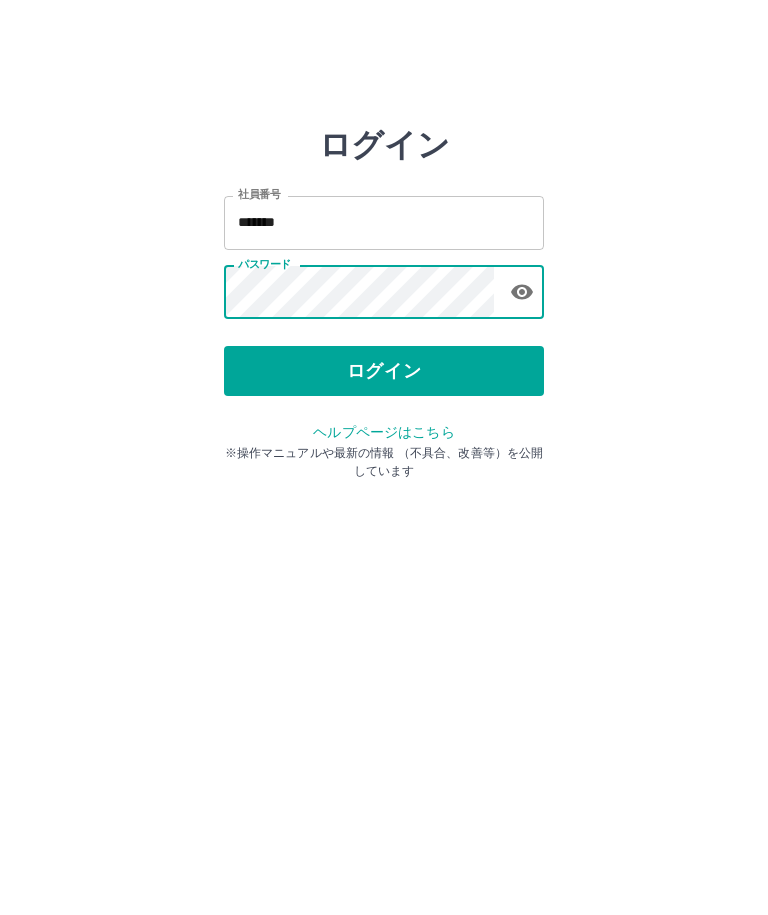 click on "ログイン" at bounding box center (384, 371) 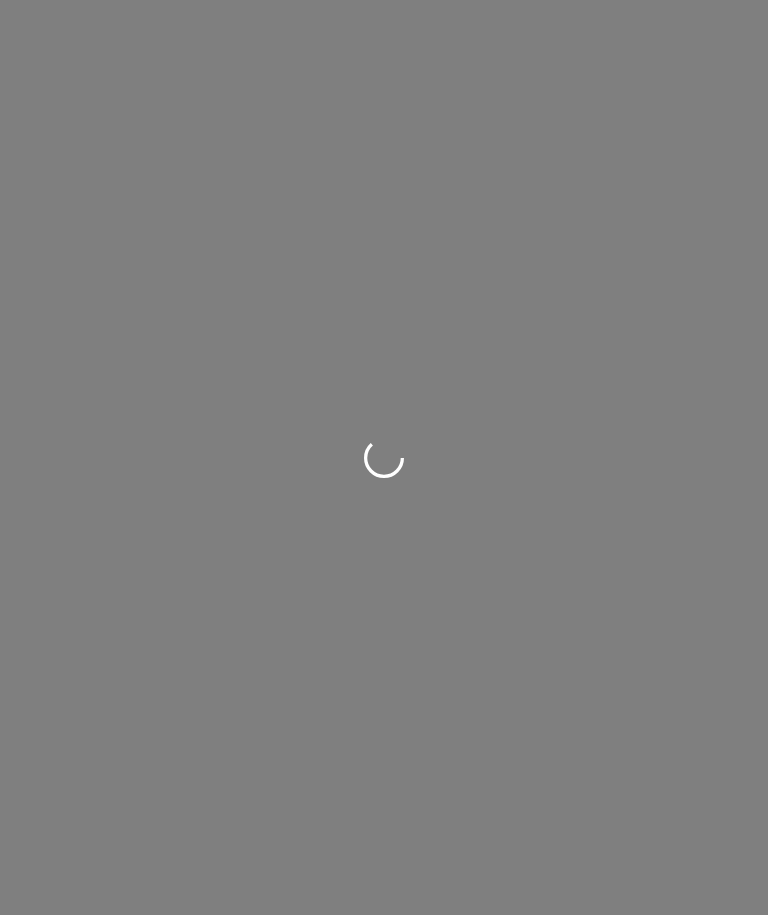 scroll, scrollTop: 0, scrollLeft: 0, axis: both 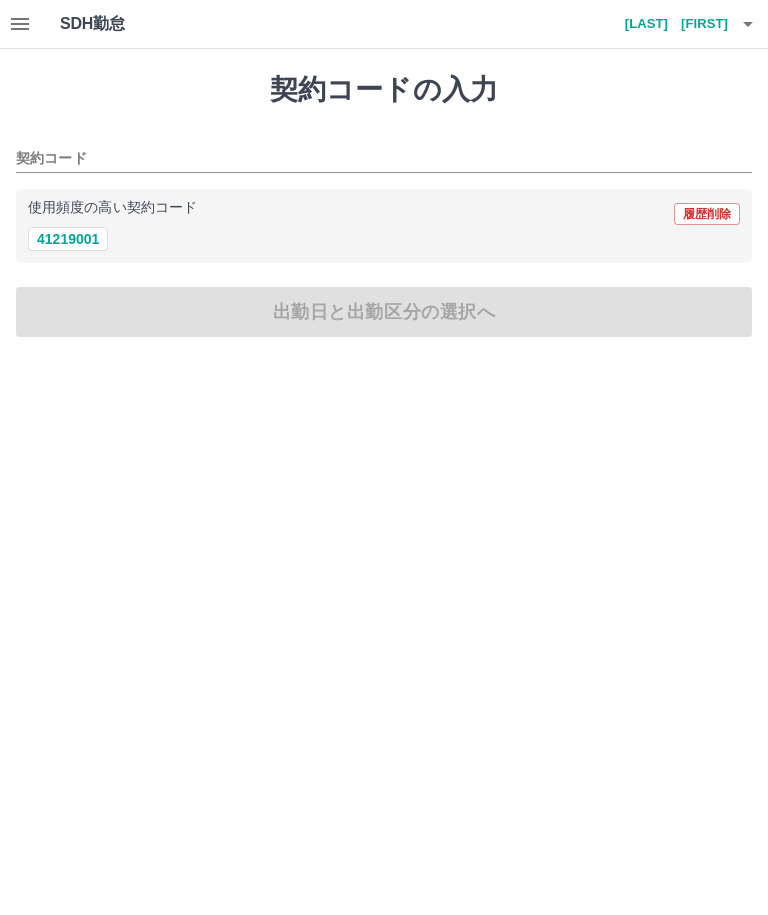 click 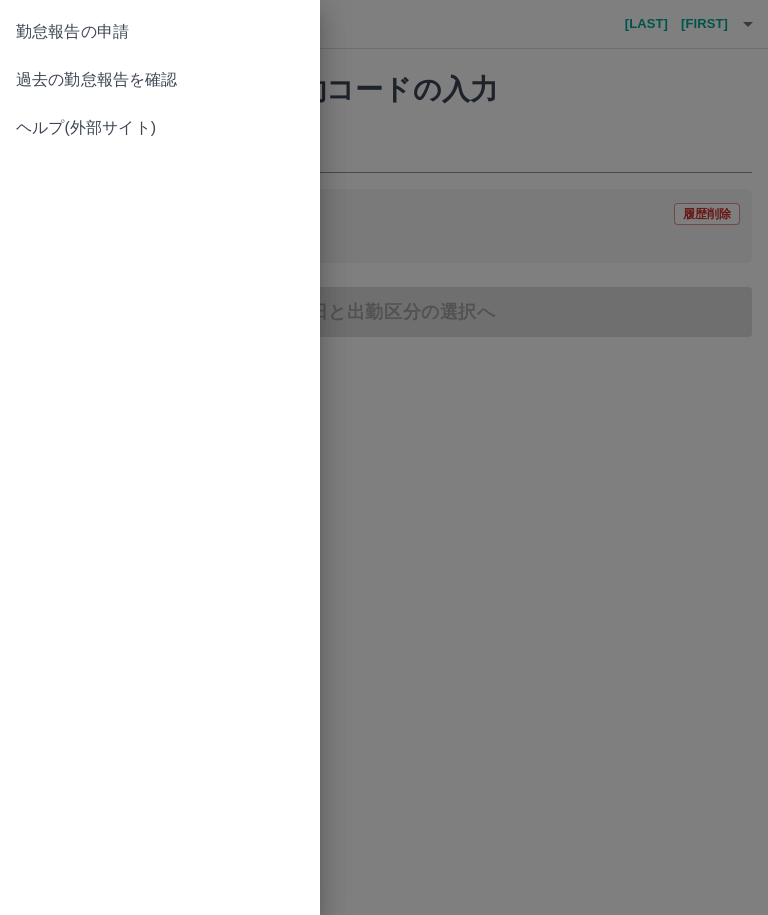 click on "過去の勤怠報告を確認" at bounding box center [160, 80] 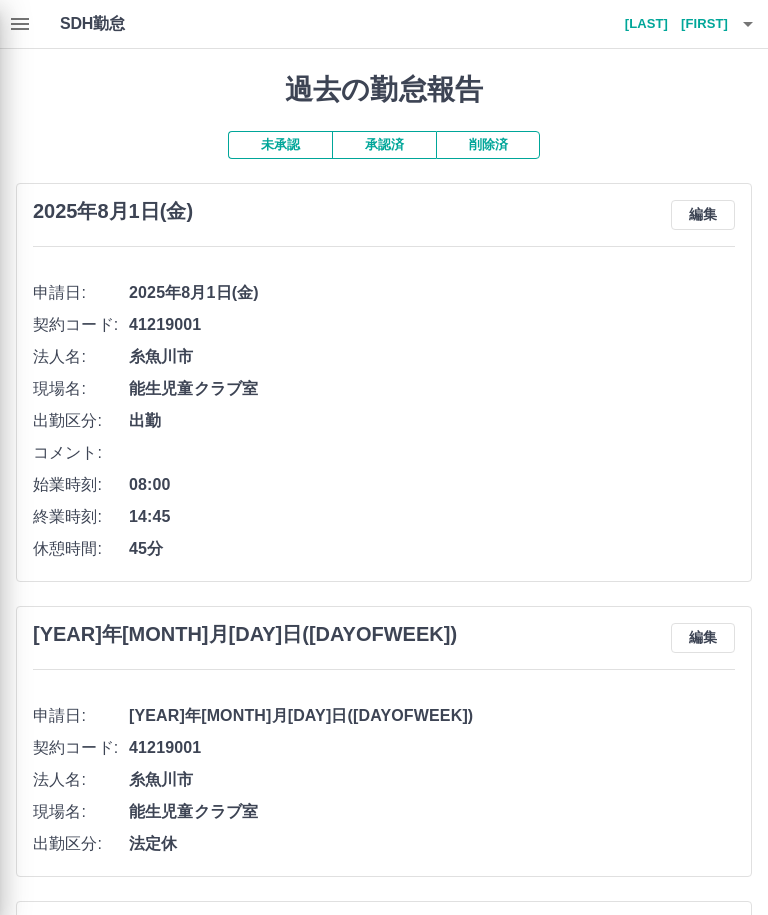 click at bounding box center [384, 457] 